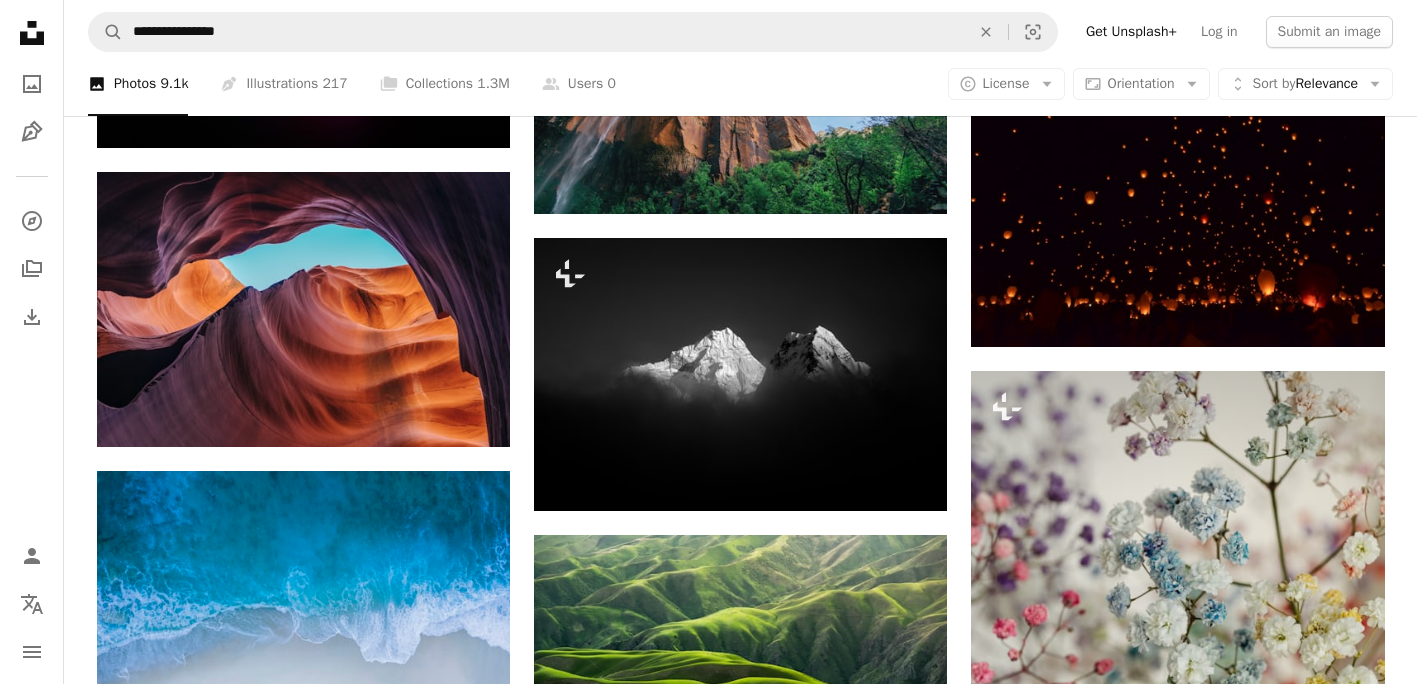 scroll, scrollTop: 4798, scrollLeft: 0, axis: vertical 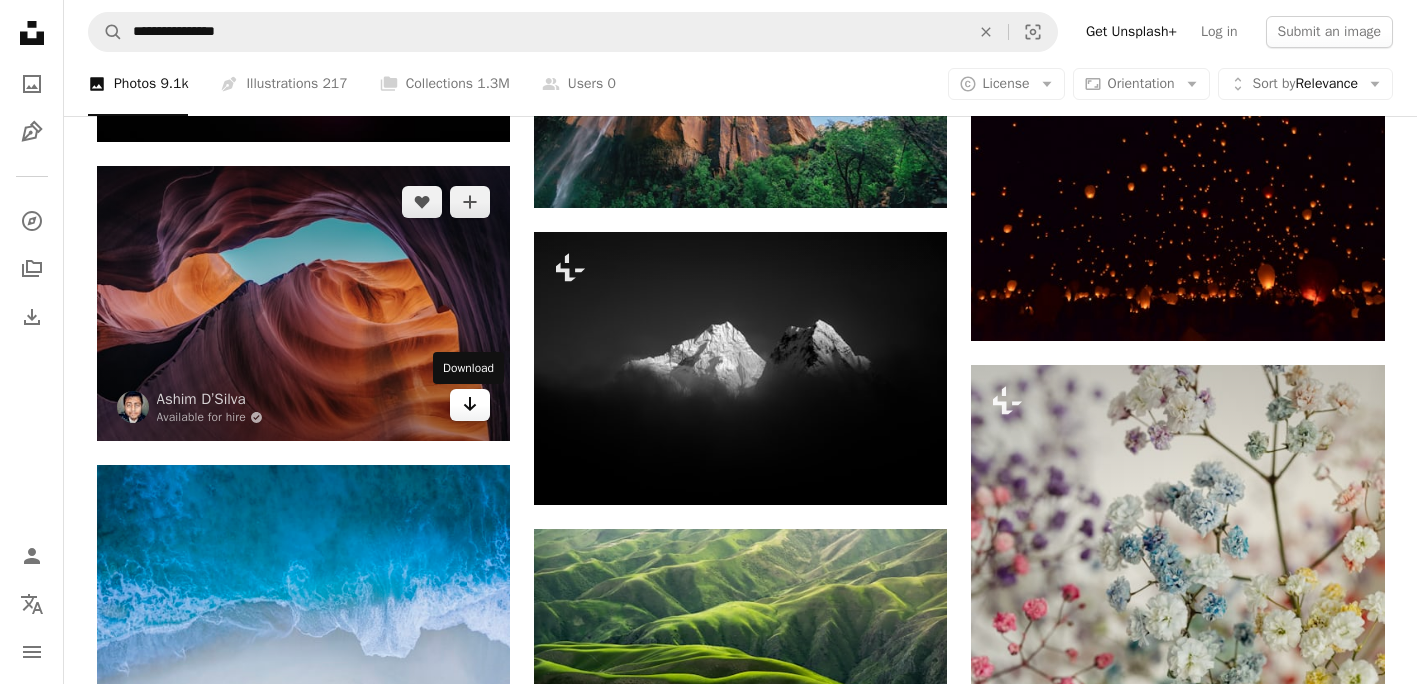 click on "Arrow pointing down" 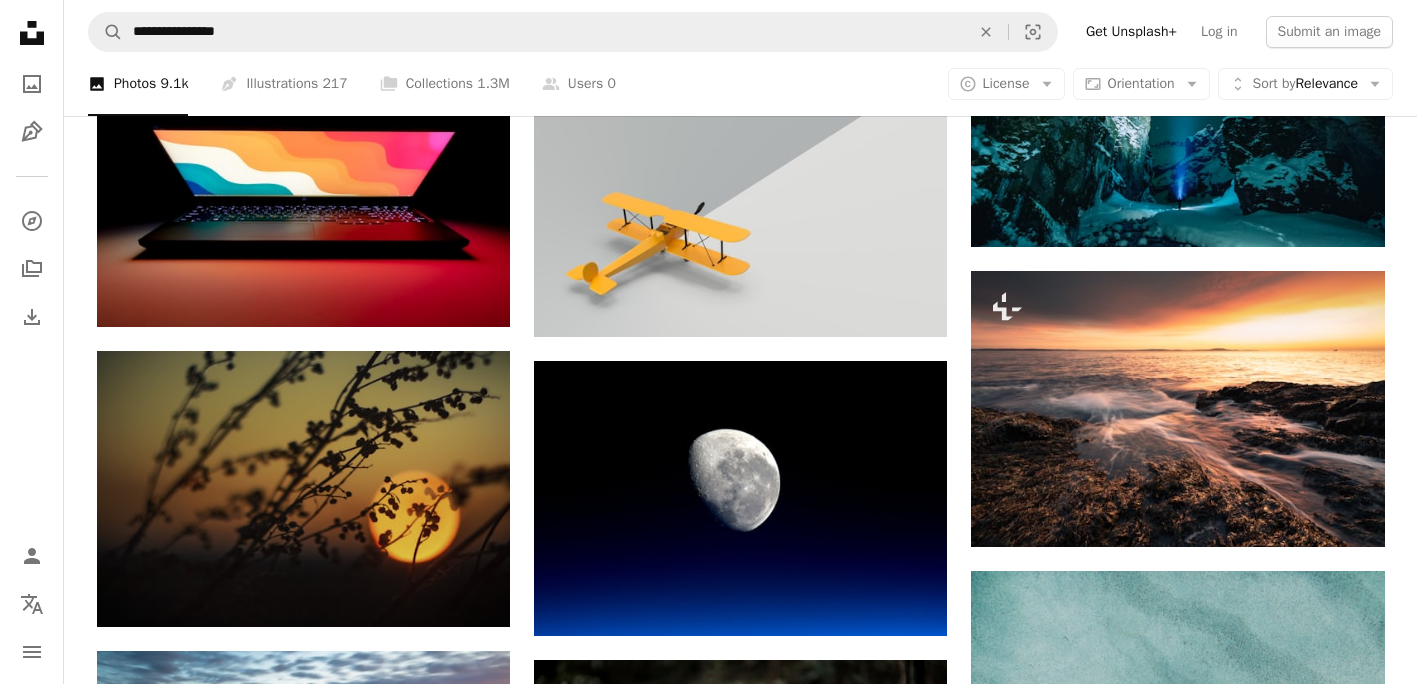 scroll, scrollTop: 5837, scrollLeft: 0, axis: vertical 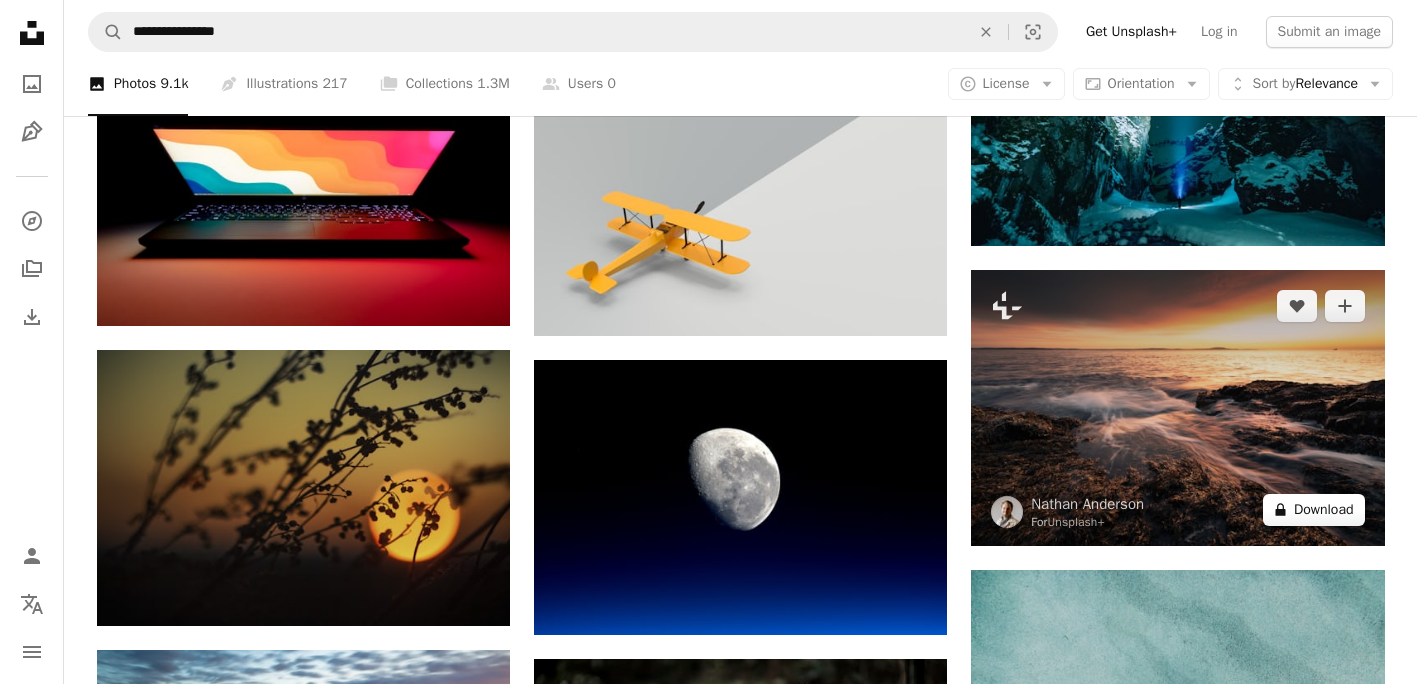click on "A lock   Download" at bounding box center [1314, 510] 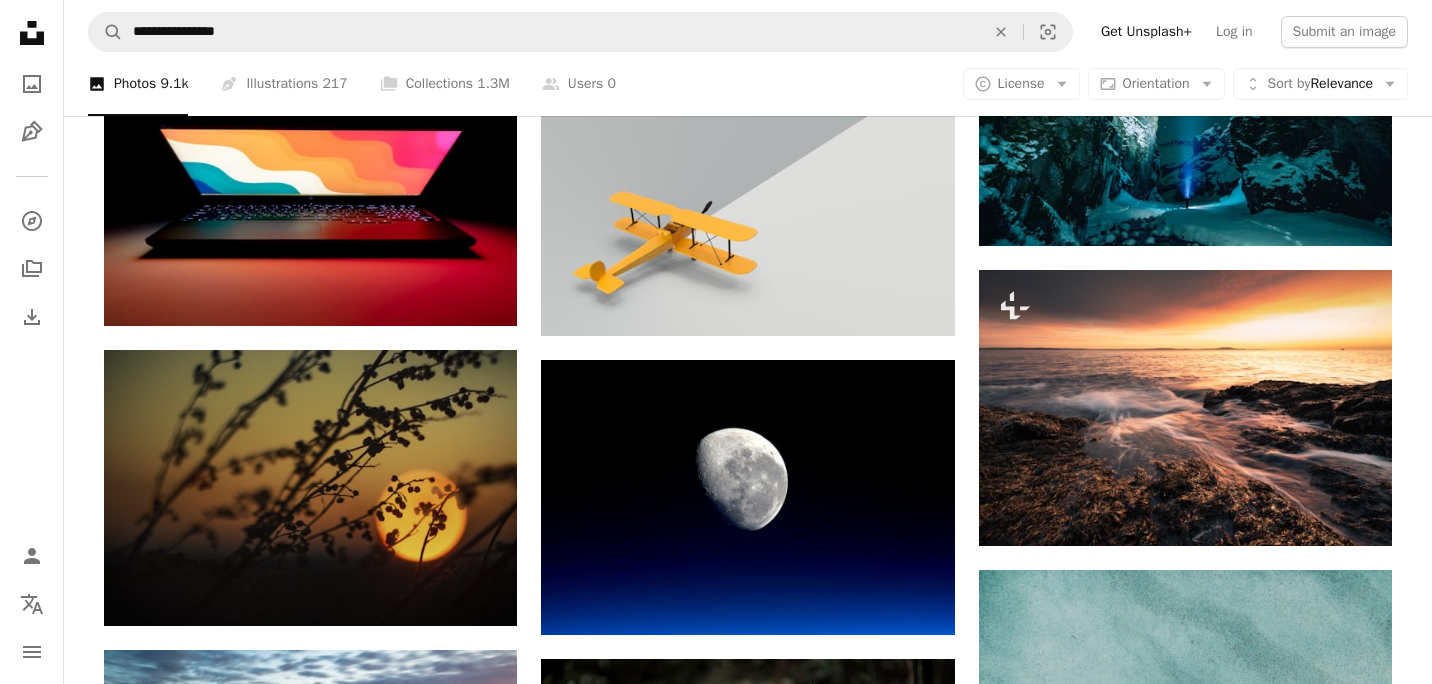 click on "An X shape" at bounding box center [20, 20] 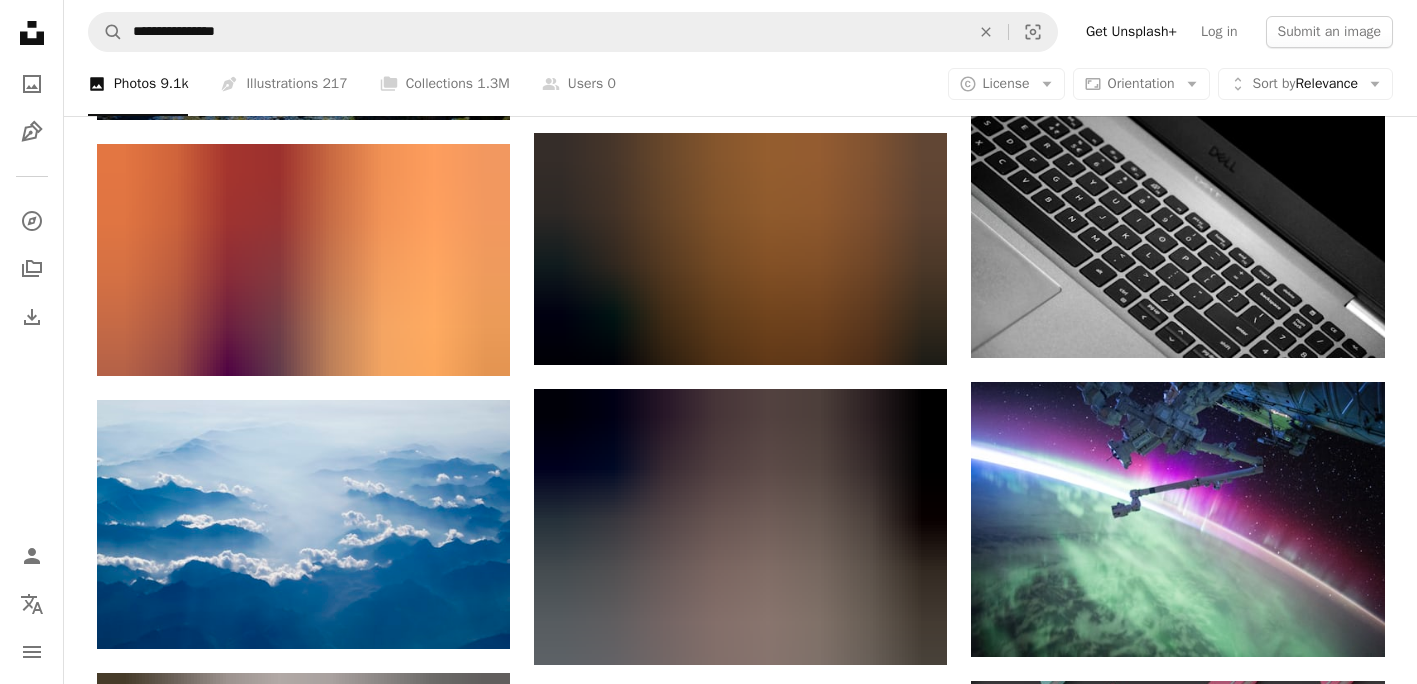 scroll, scrollTop: 23024, scrollLeft: 0, axis: vertical 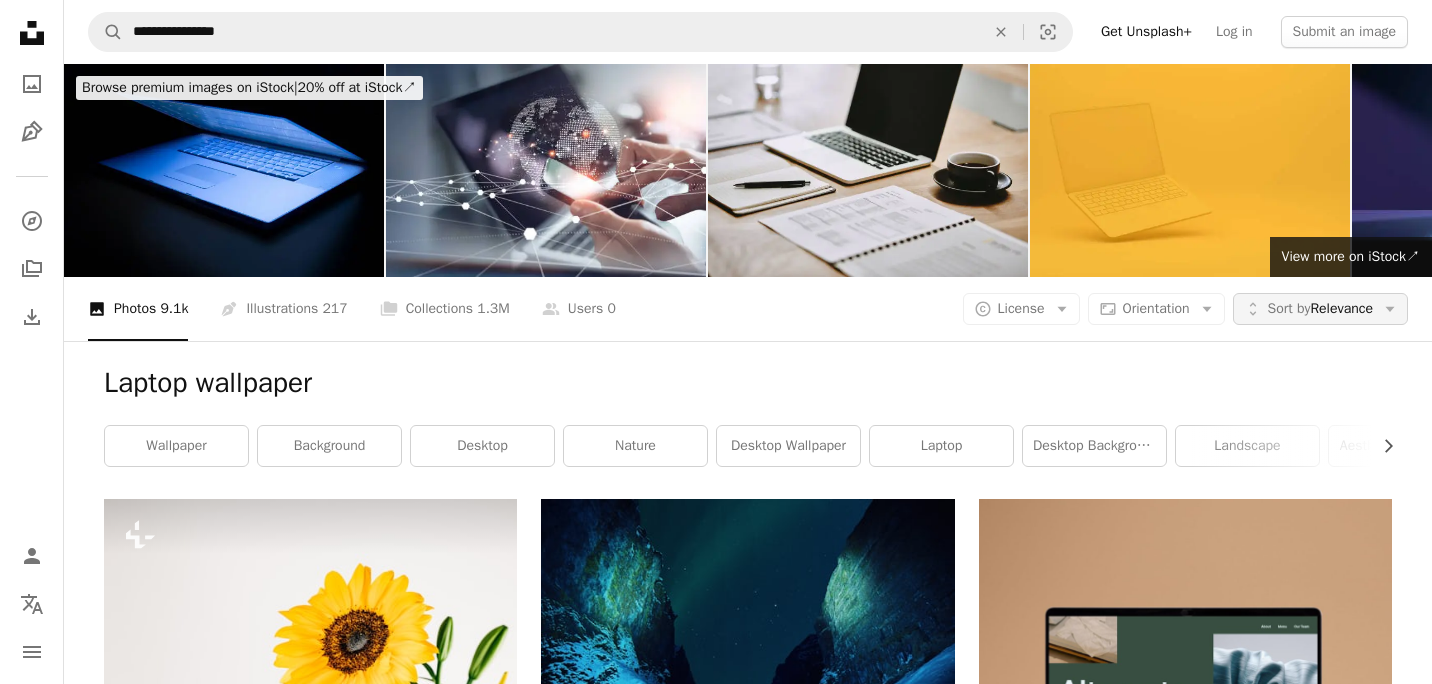 click on "Sort by  Relevance" at bounding box center (1320, 309) 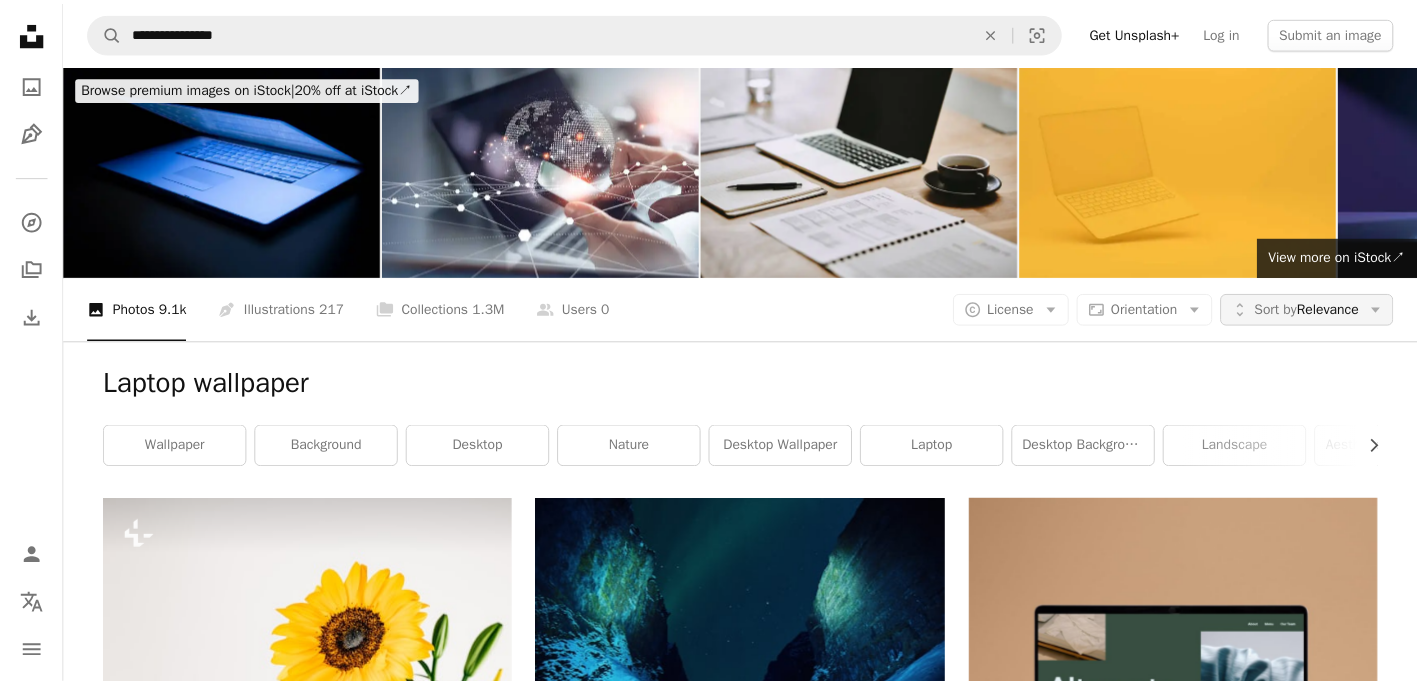 scroll, scrollTop: 23024, scrollLeft: 0, axis: vertical 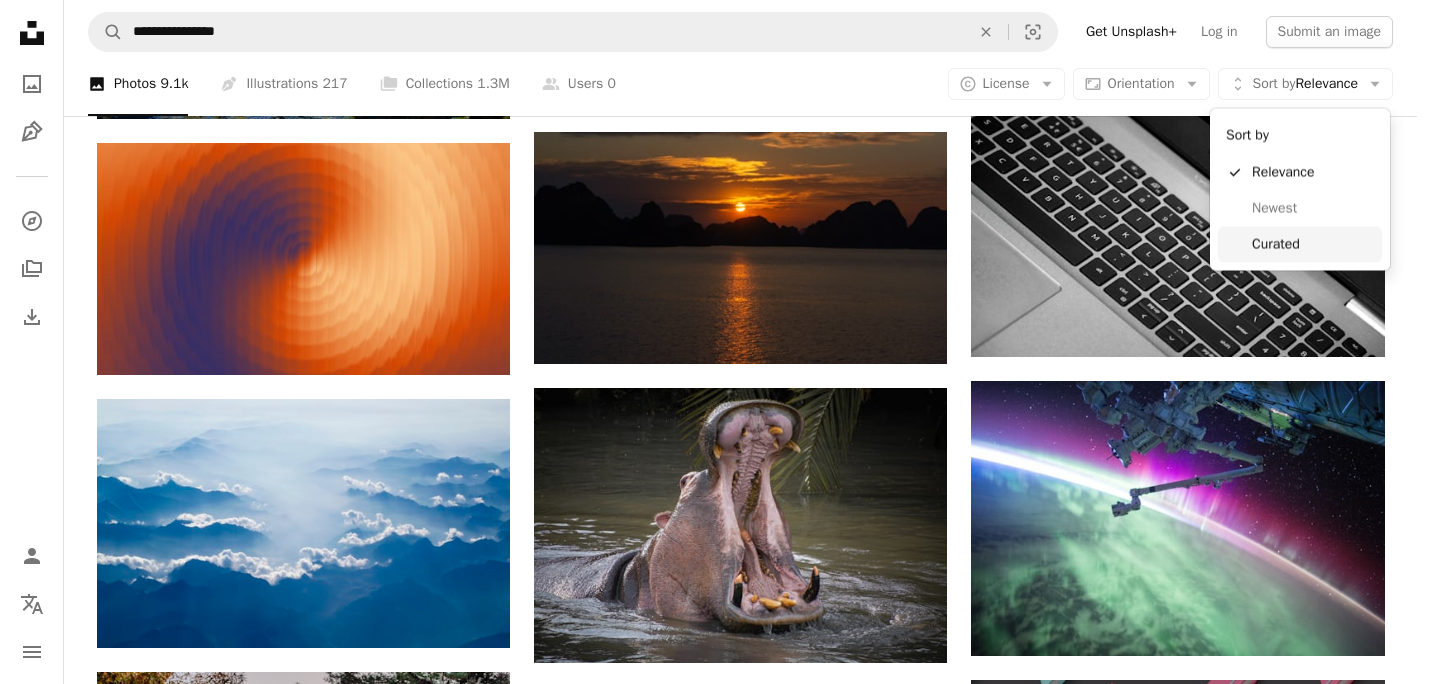 click on "Curated" at bounding box center (1313, 244) 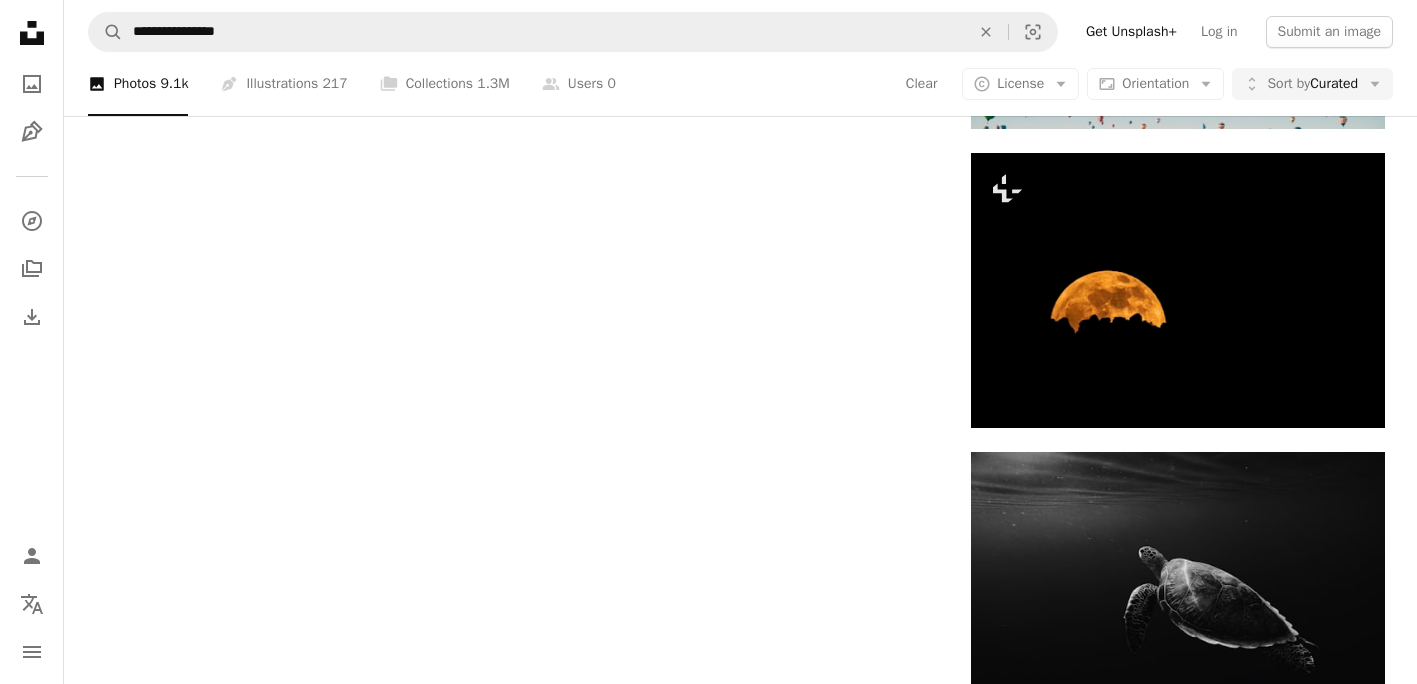 scroll, scrollTop: 298, scrollLeft: 0, axis: vertical 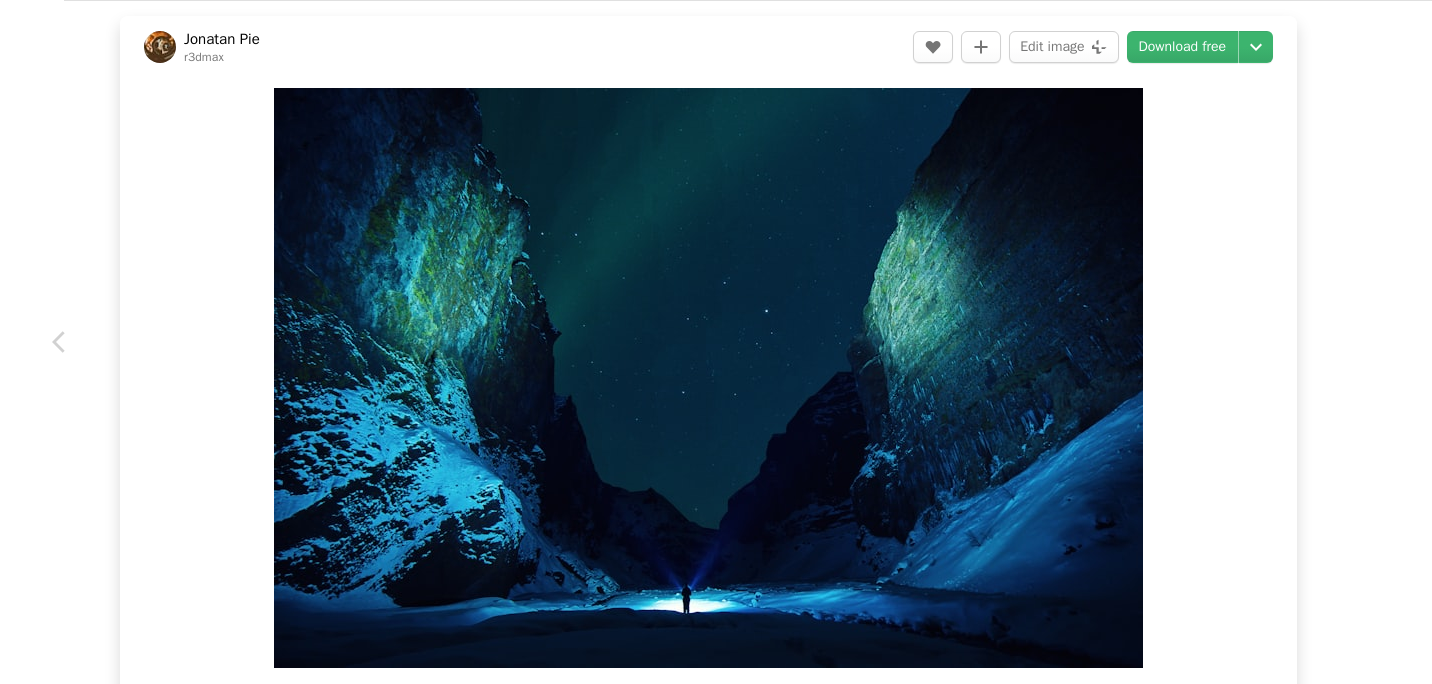 click on "Chevron right" 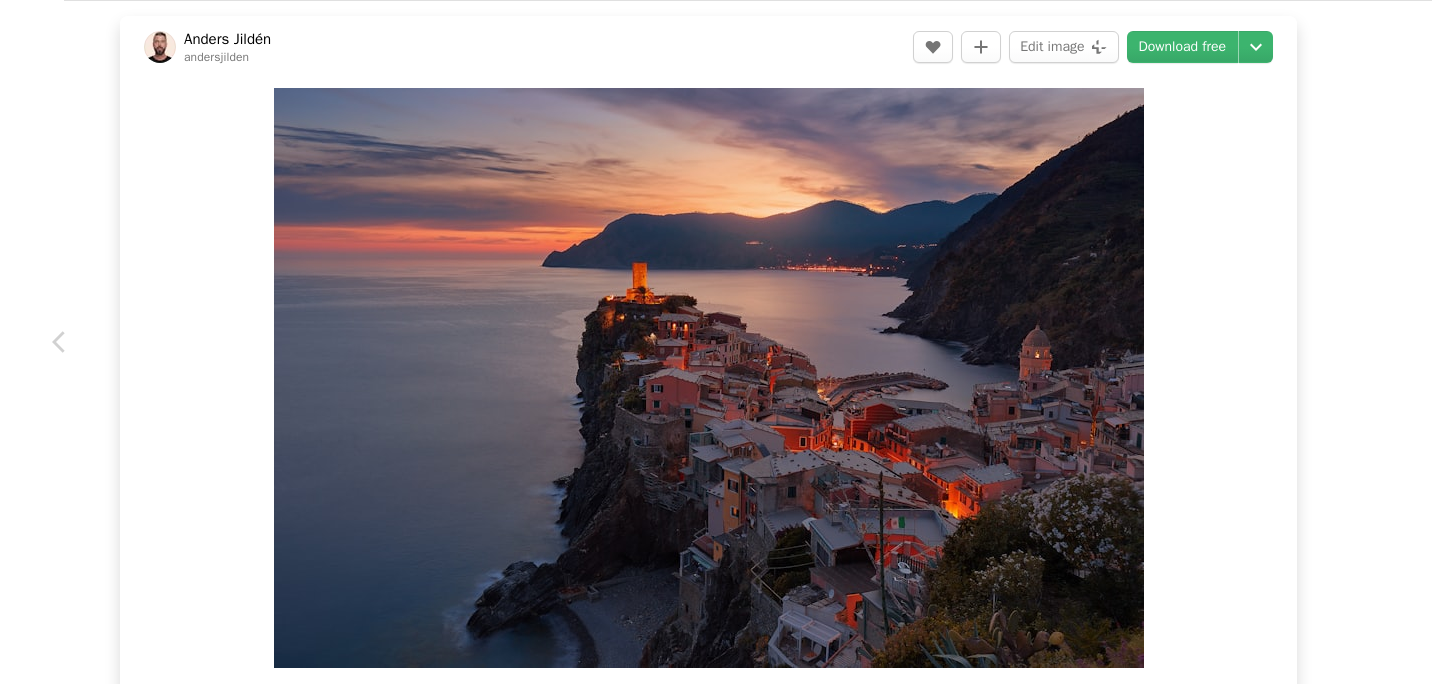 click on "Chevron right" 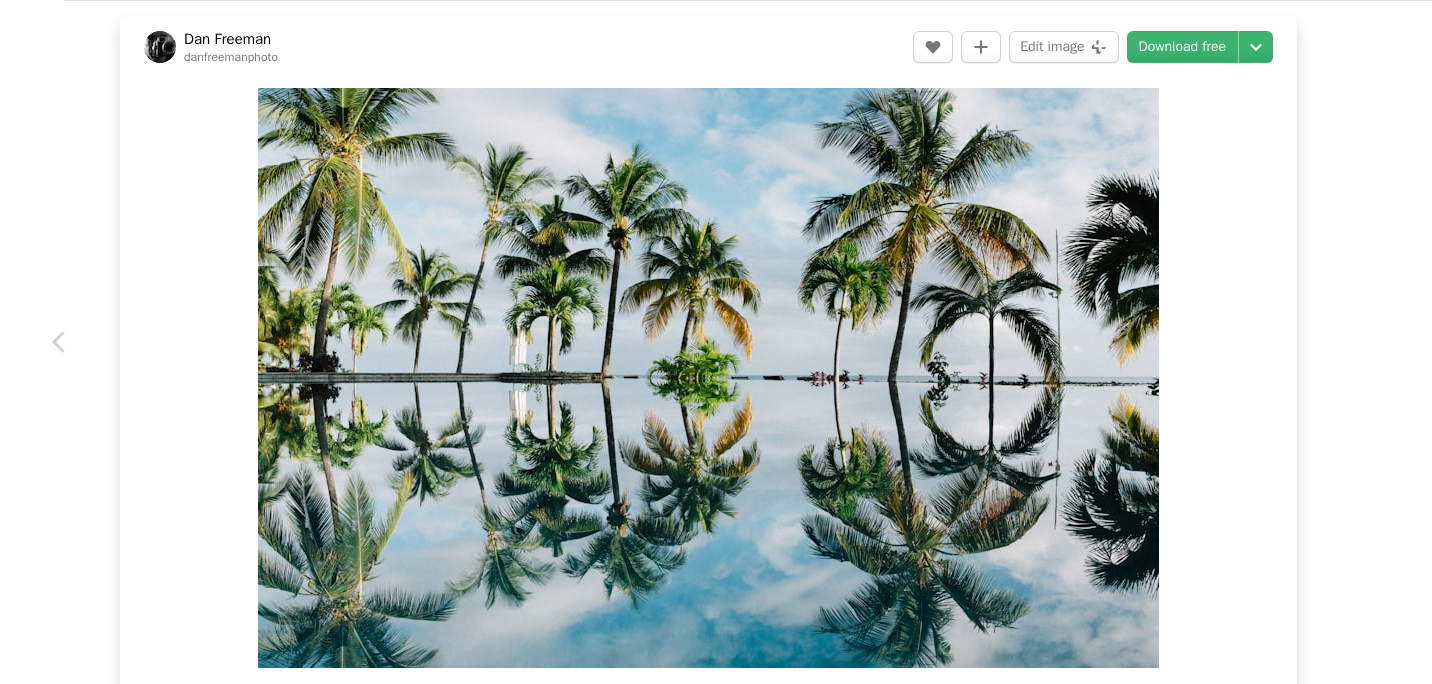 click on "Chevron right" 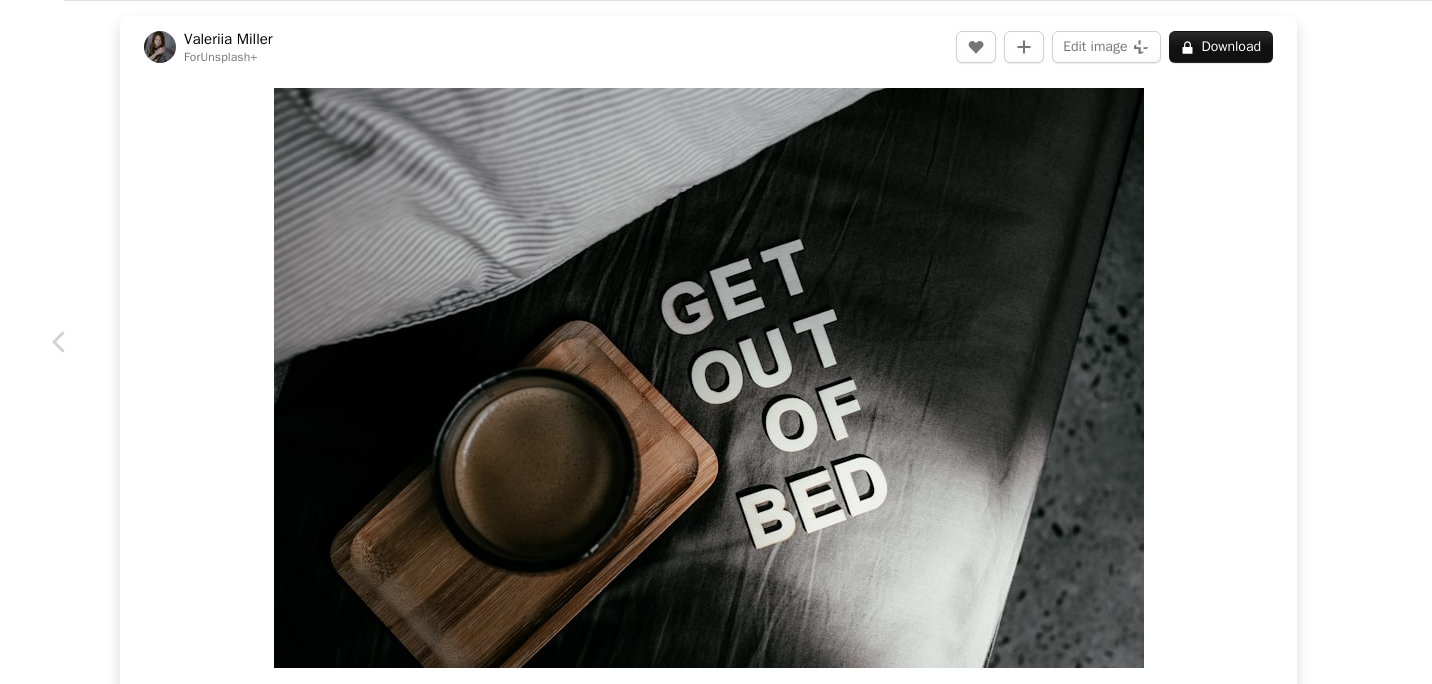 click on "Chevron right" 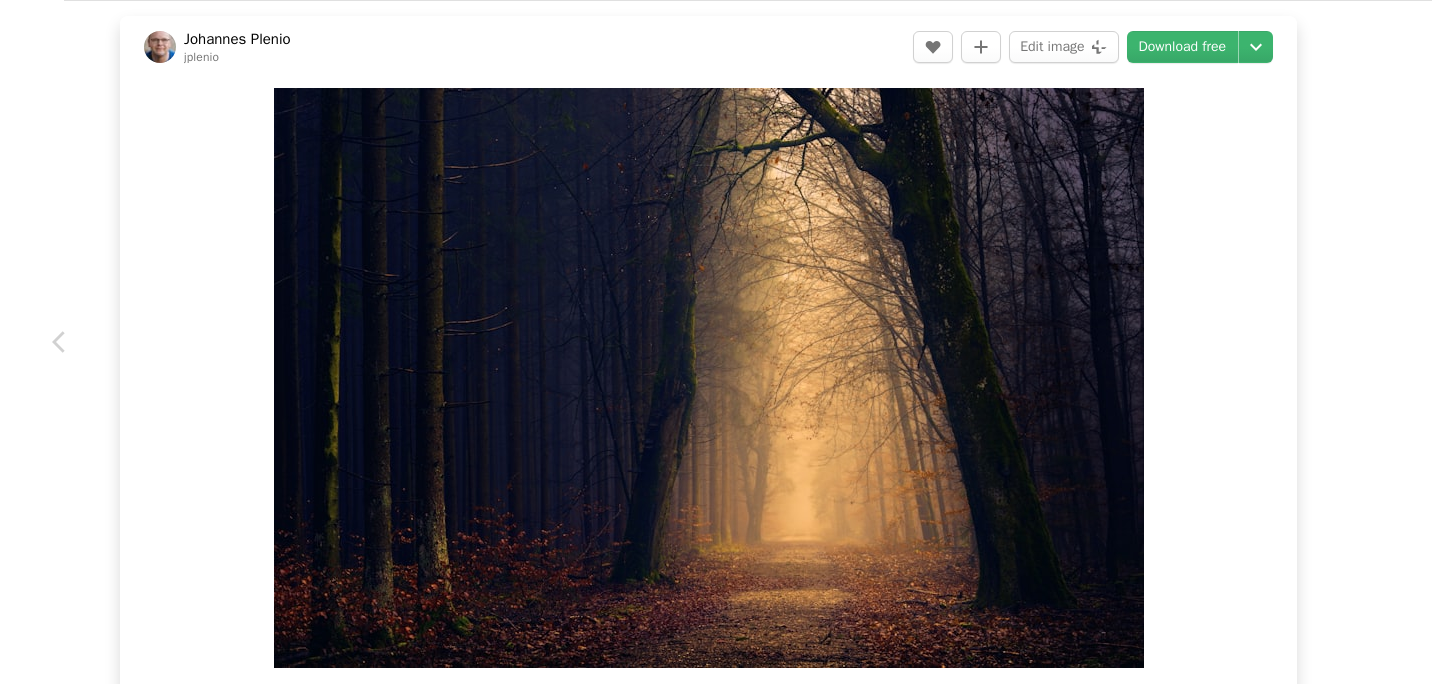 click on "Chevron right" 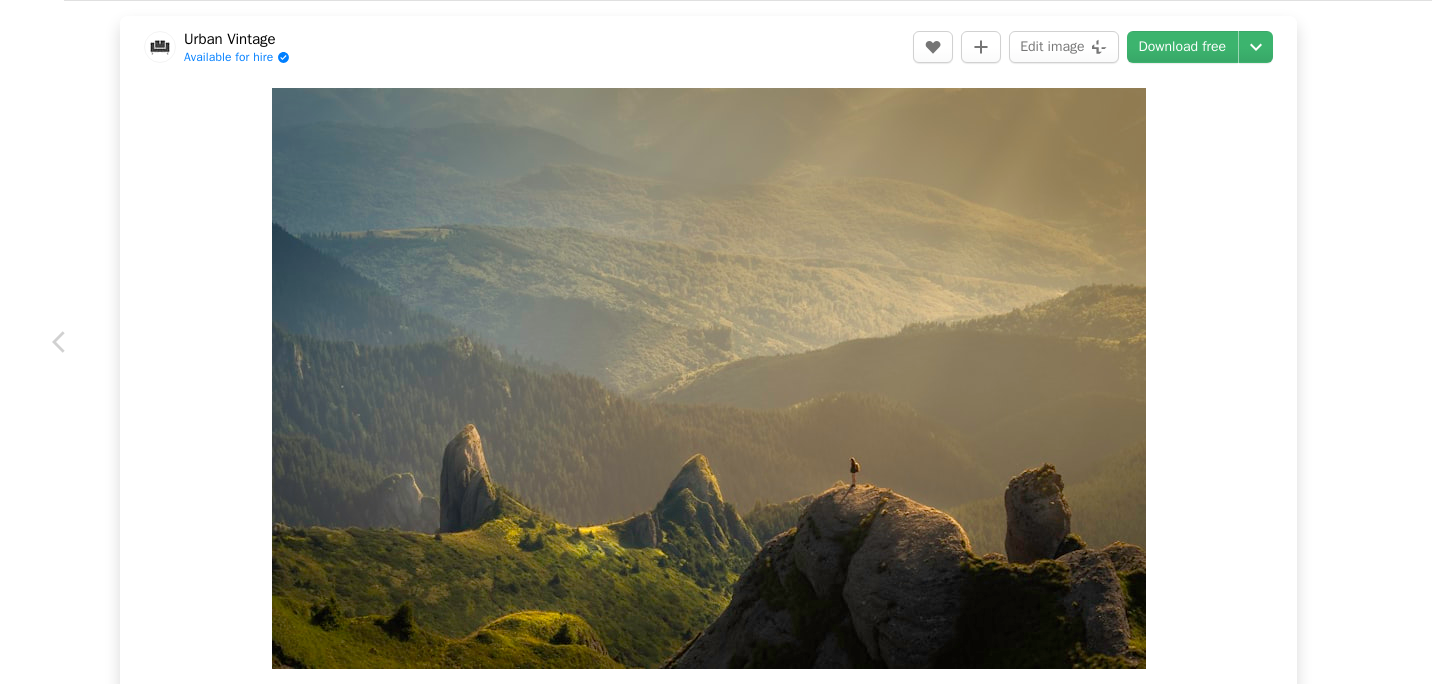 click on "Chevron right" at bounding box center [1372, 342] 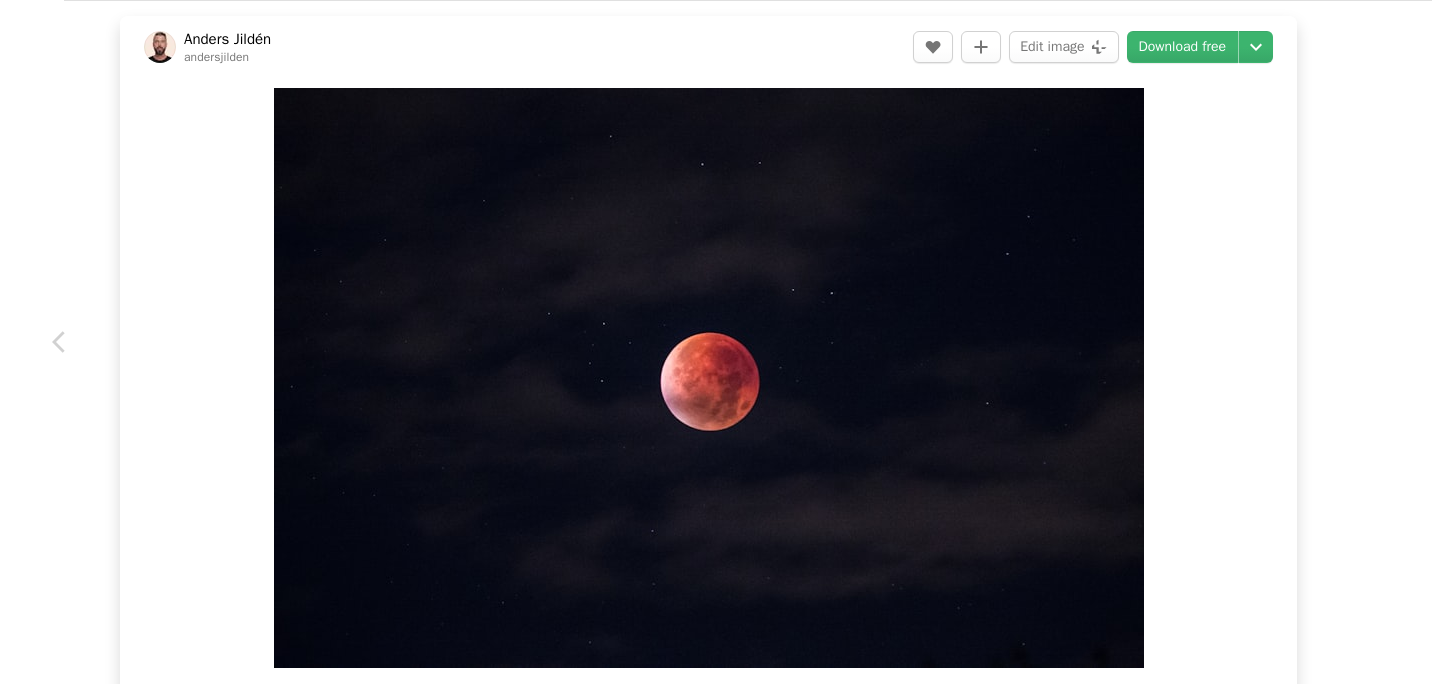 click on "Chevron right" at bounding box center (1372, 342) 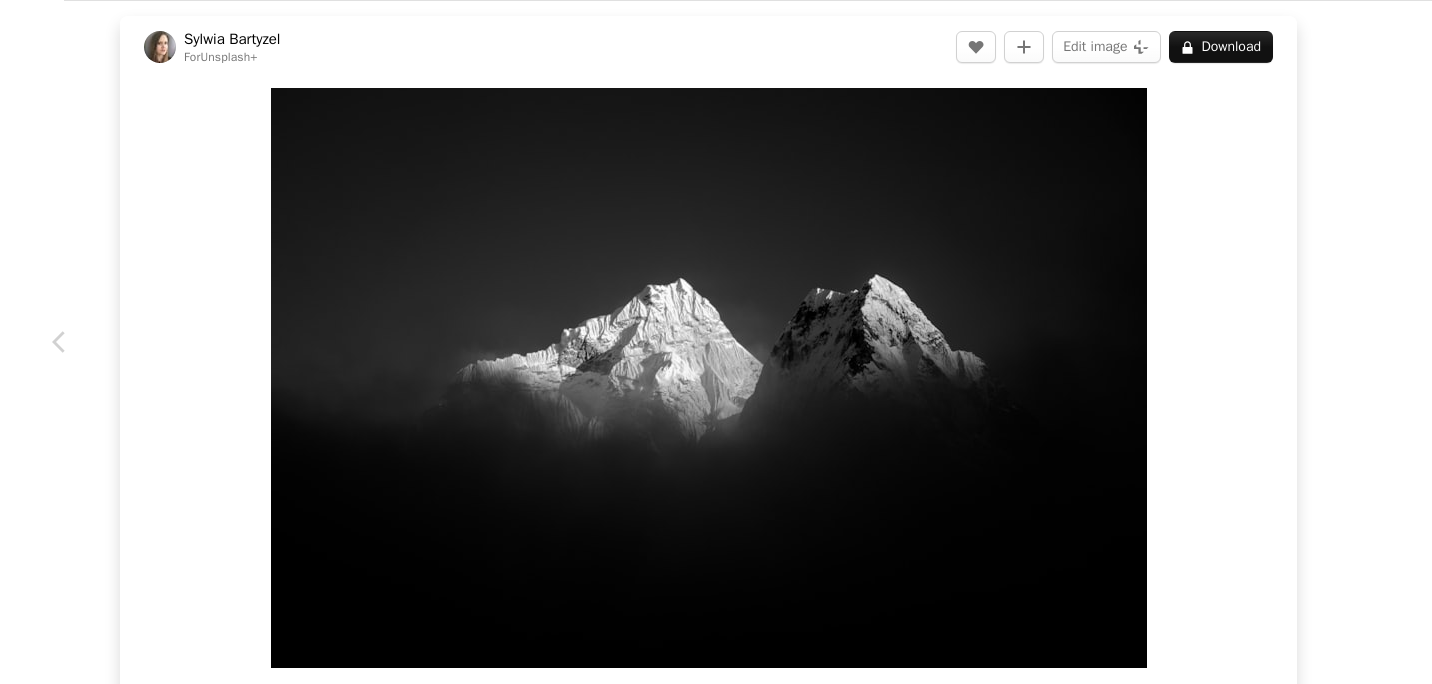 click on "Chevron right" at bounding box center (1372, 342) 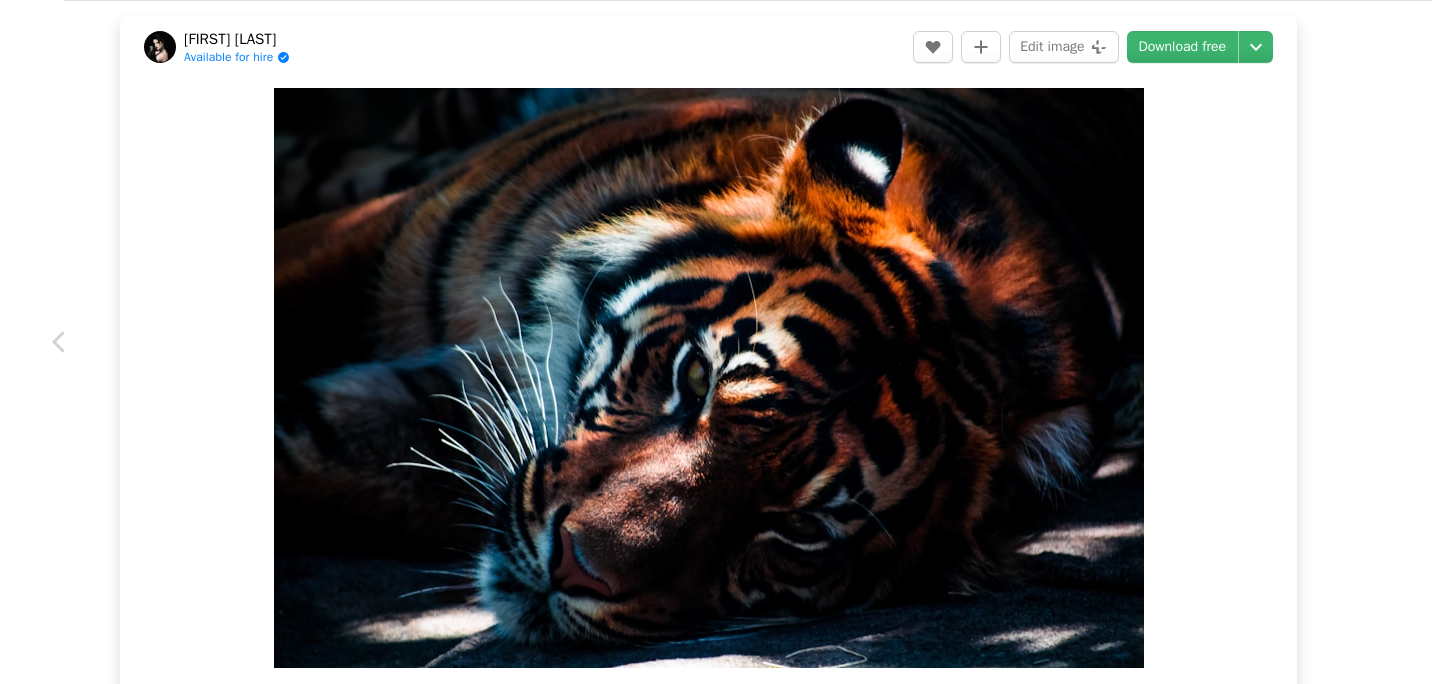 click on "Chevron right" at bounding box center [1372, 342] 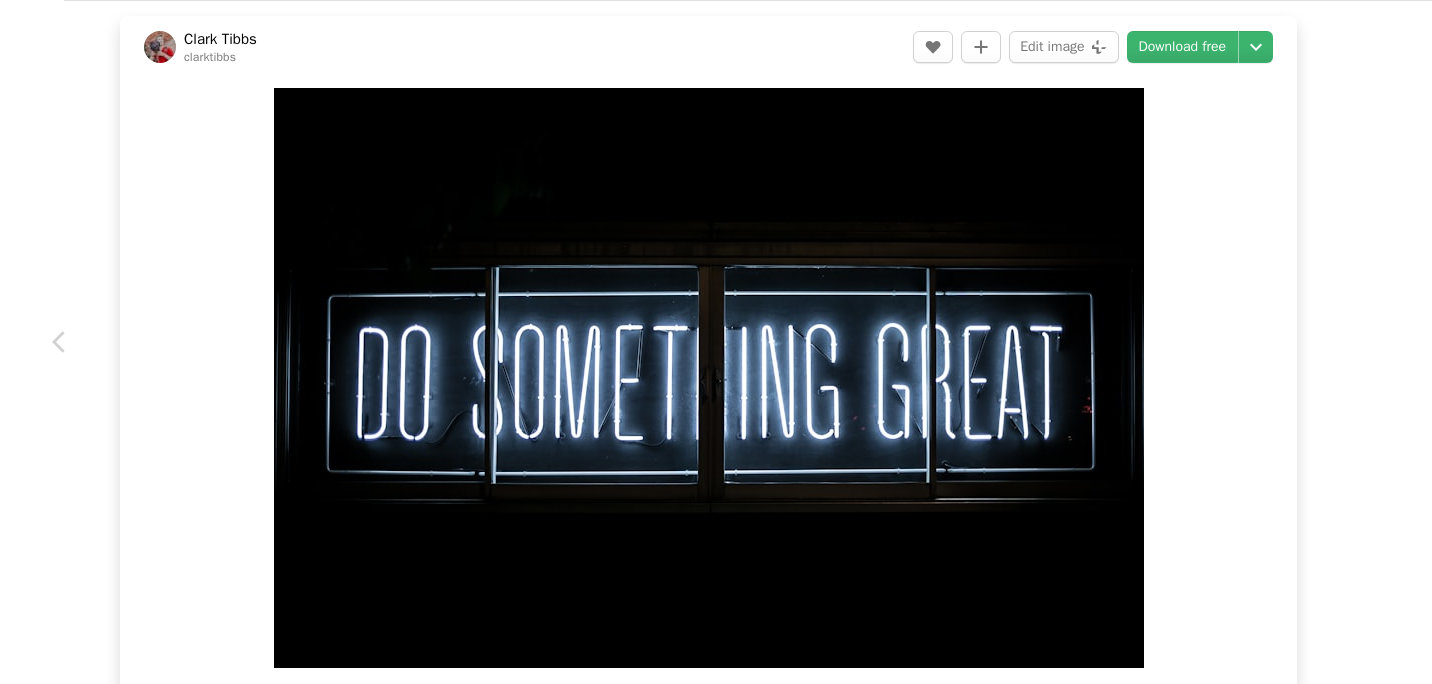 click on "Chevron right" at bounding box center (1372, 342) 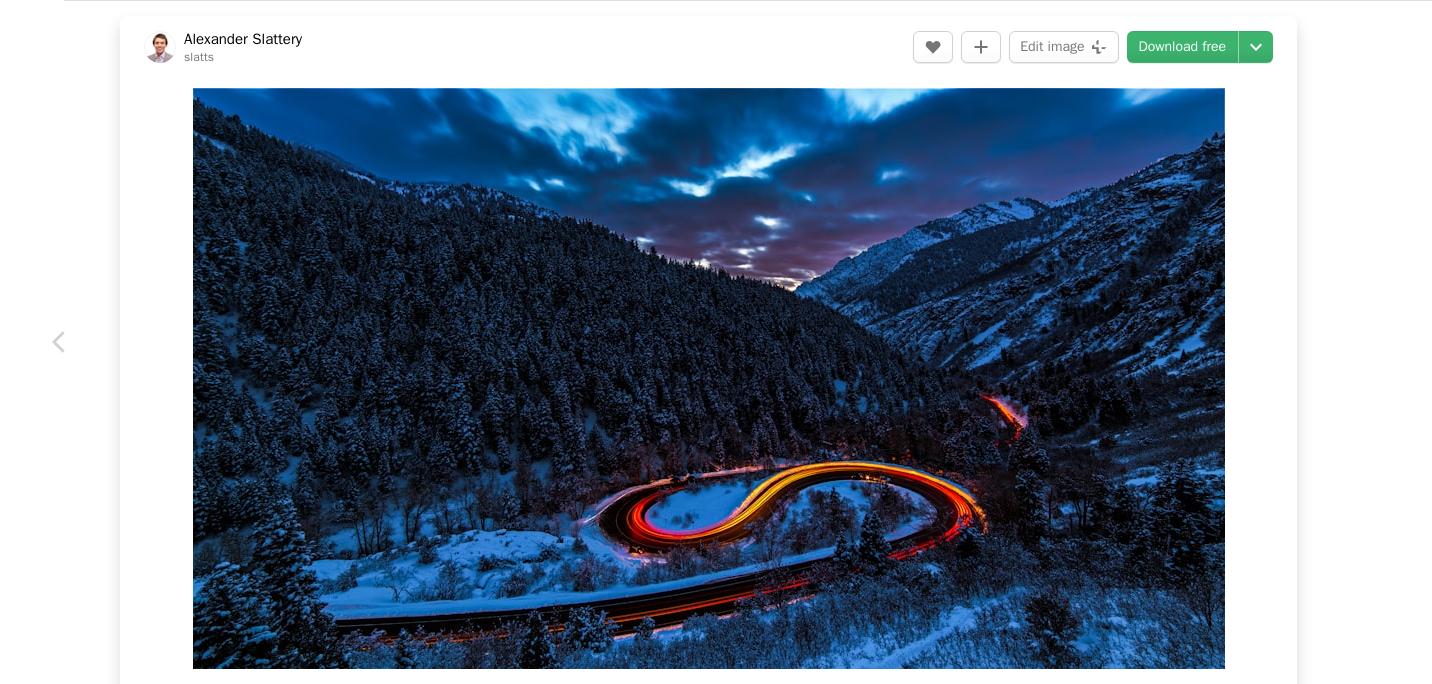 click on "Chevron right" at bounding box center [1372, 342] 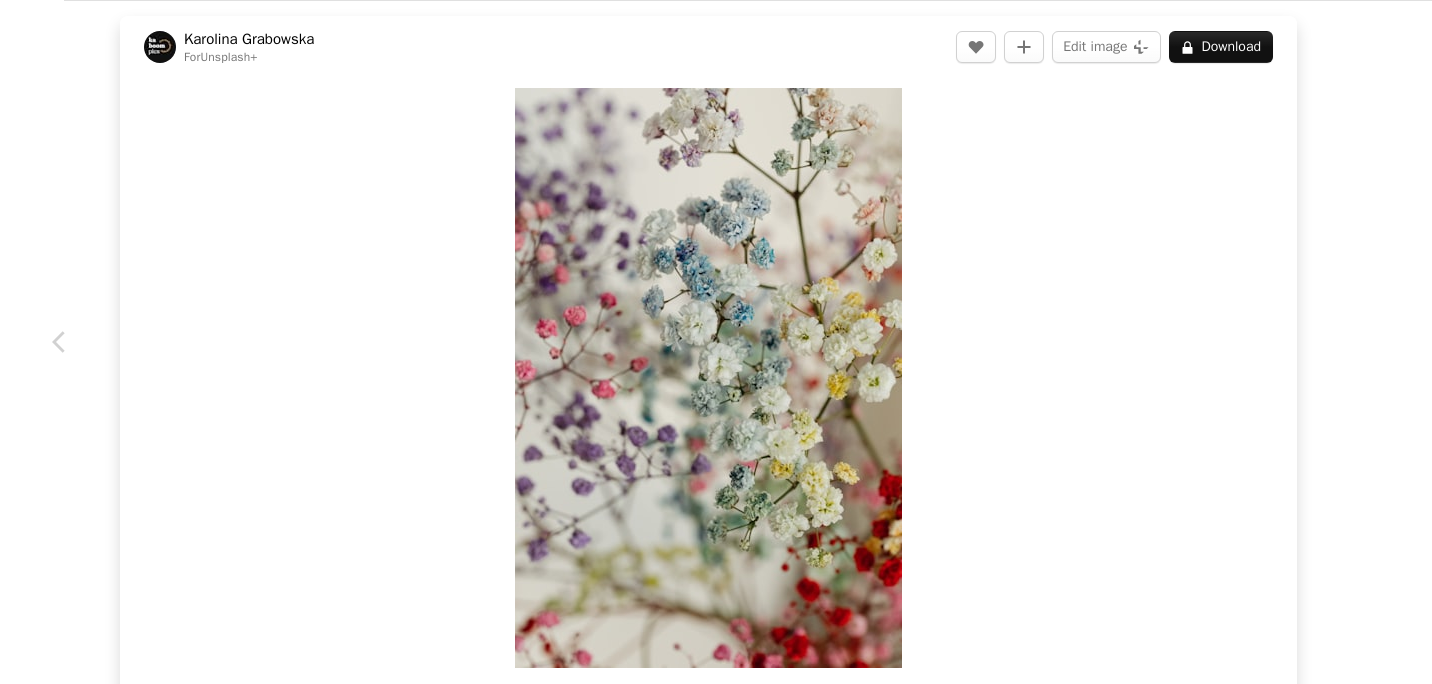 click on "Chevron right" at bounding box center [1372, 342] 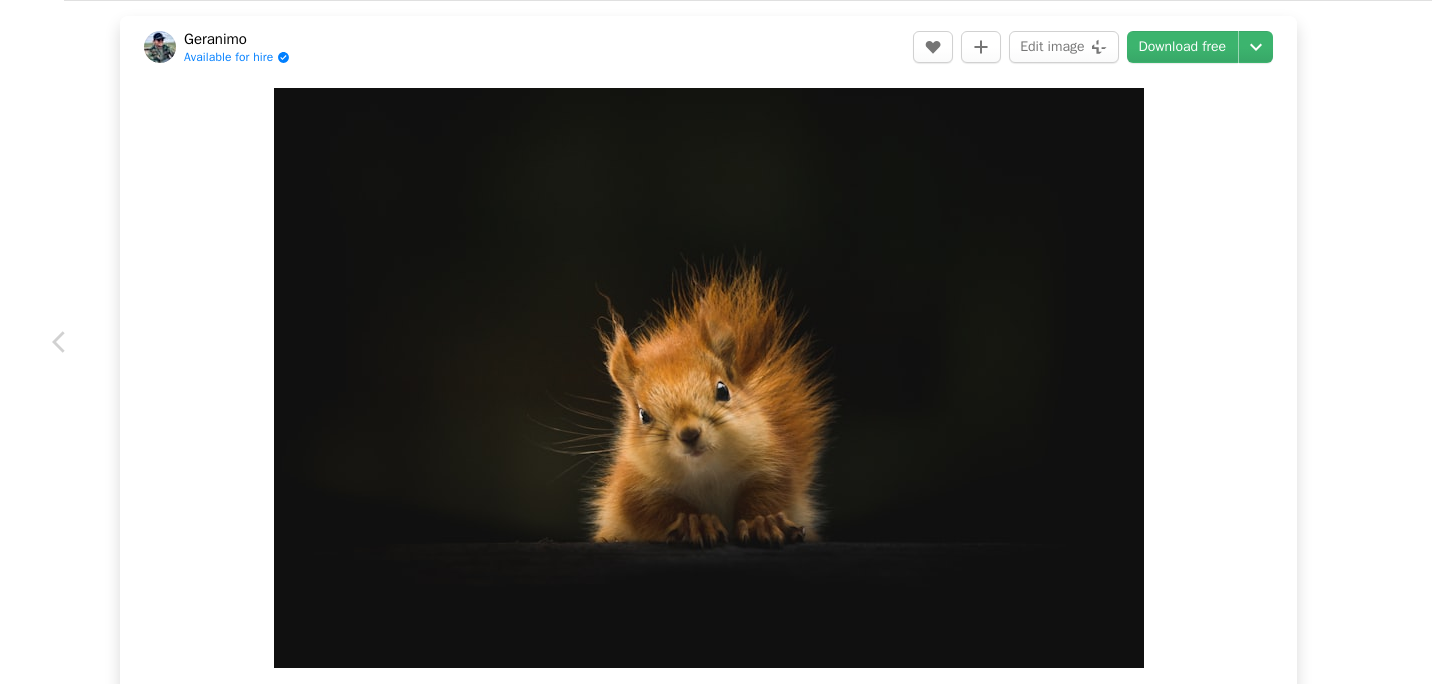 click on "Chevron right" at bounding box center (1372, 342) 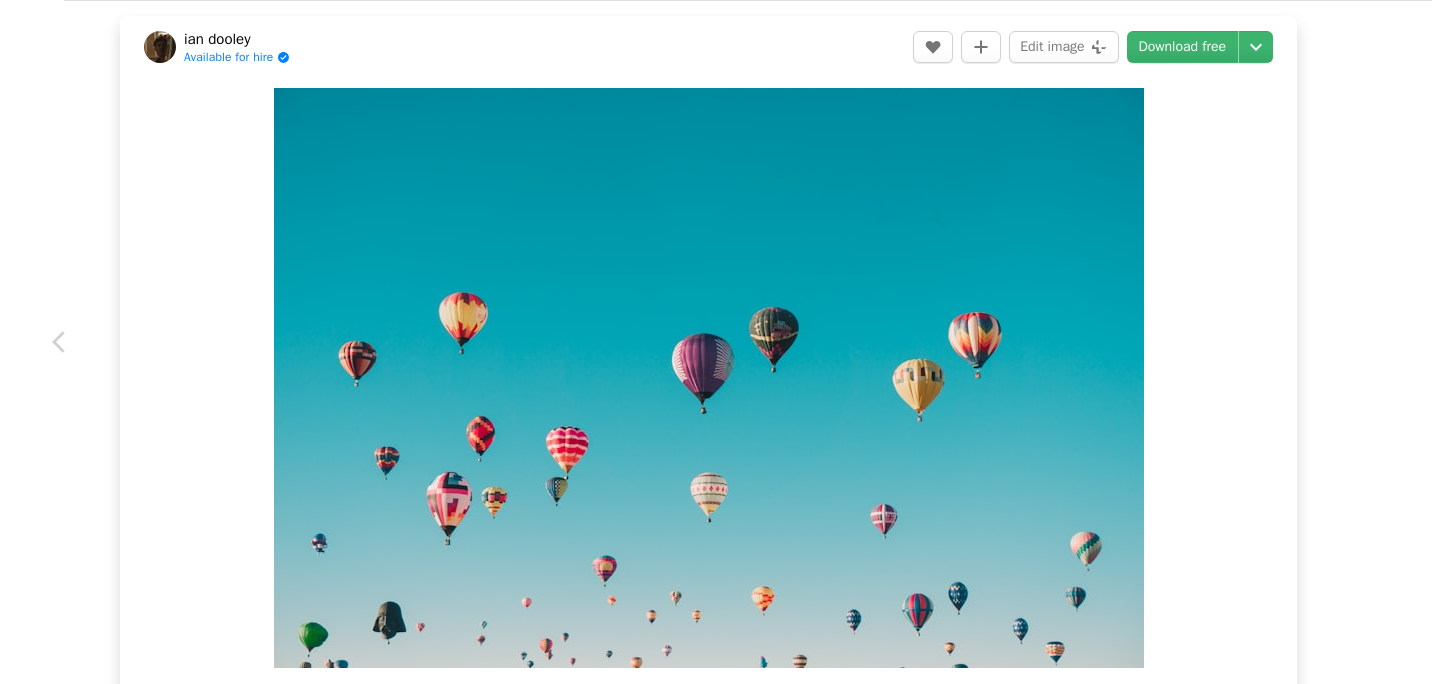 click on "Chevron right" at bounding box center (1372, 342) 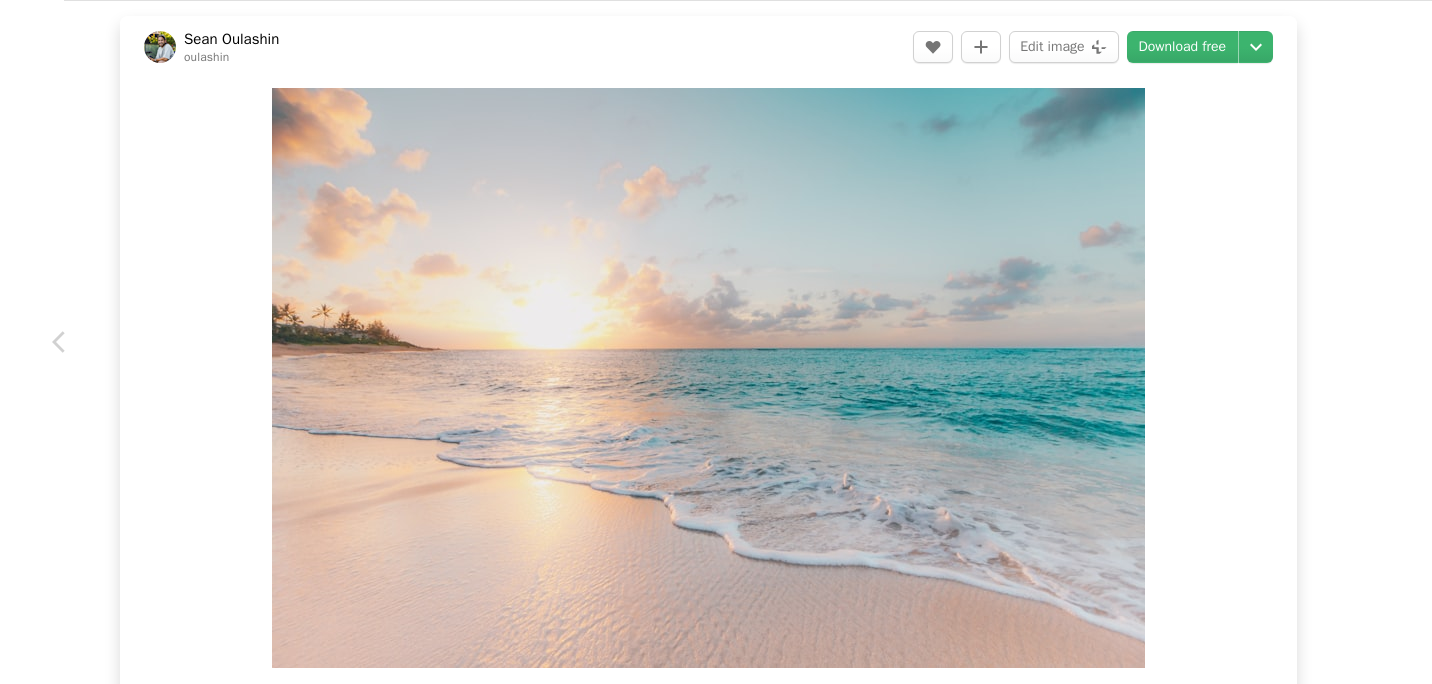 click on "Chevron right" at bounding box center [1372, 342] 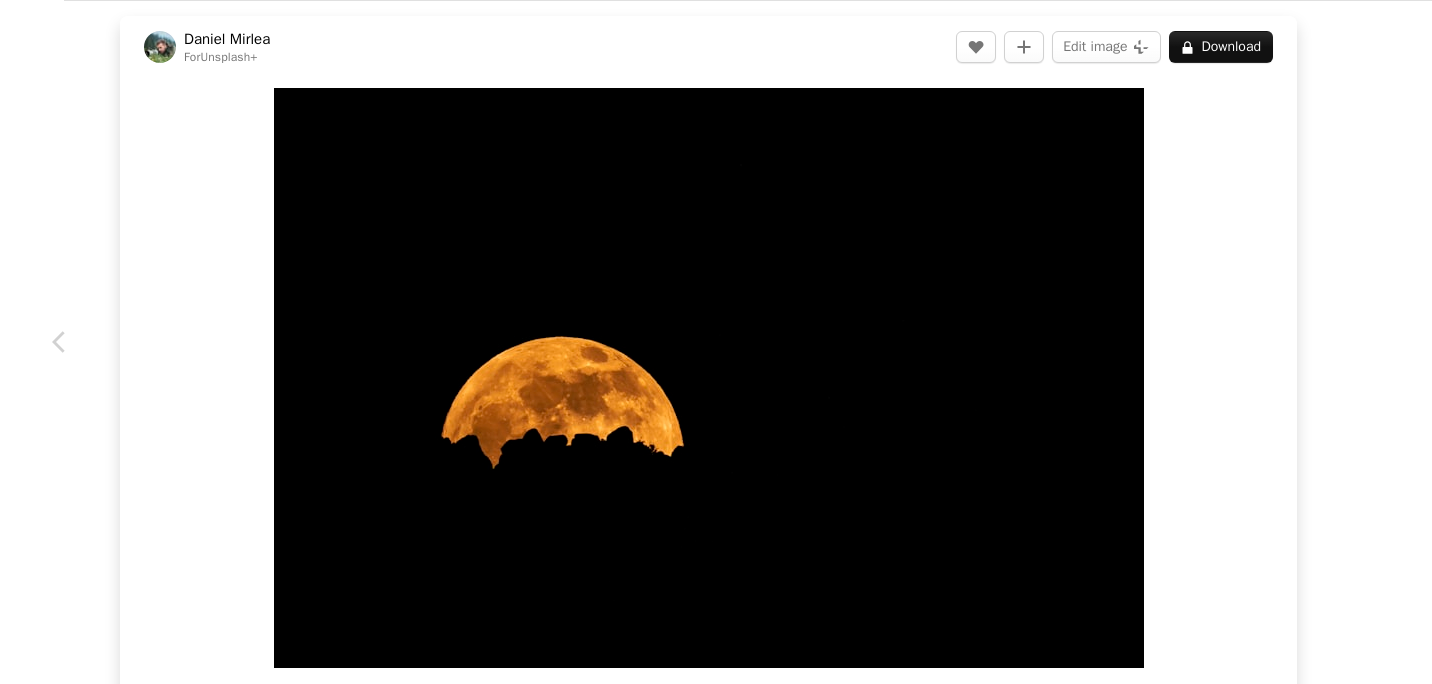 click on "Chevron right" at bounding box center (1372, 342) 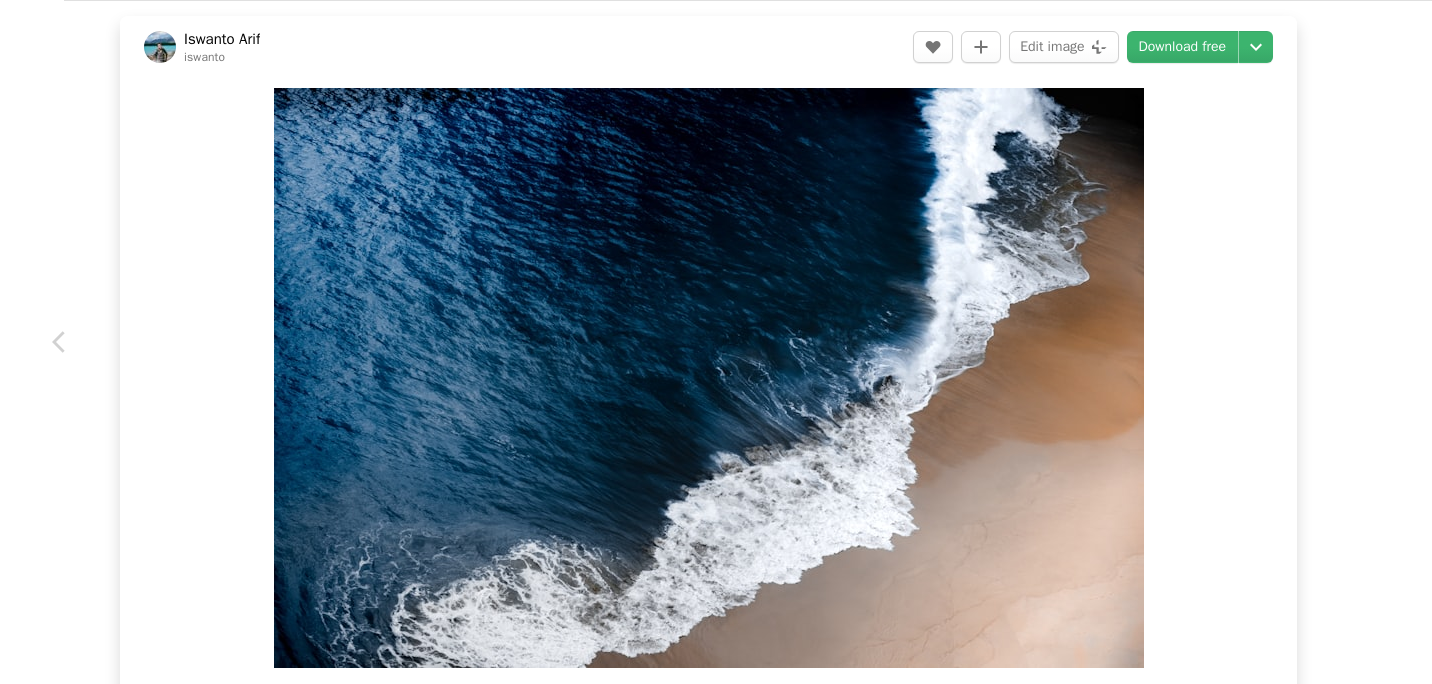 click on "Chevron right" at bounding box center (1372, 342) 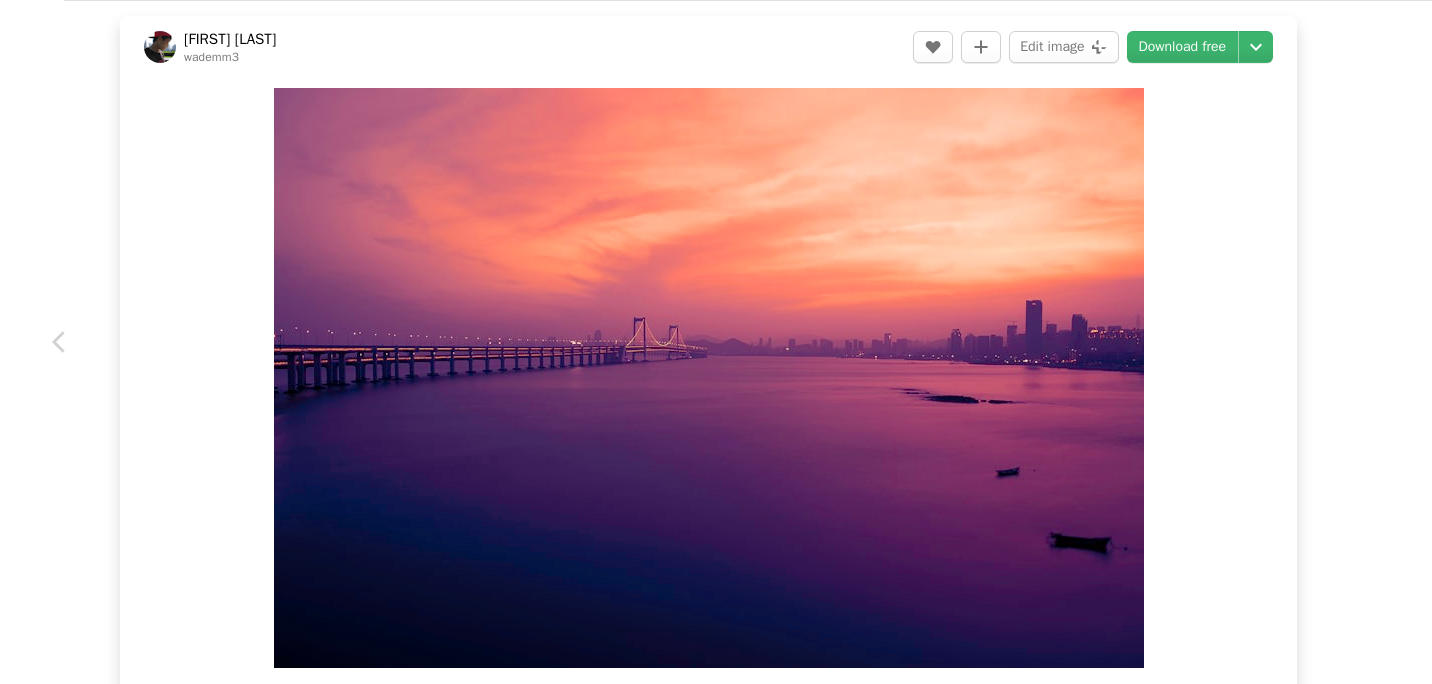 click on "Chevron right" at bounding box center [1372, 342] 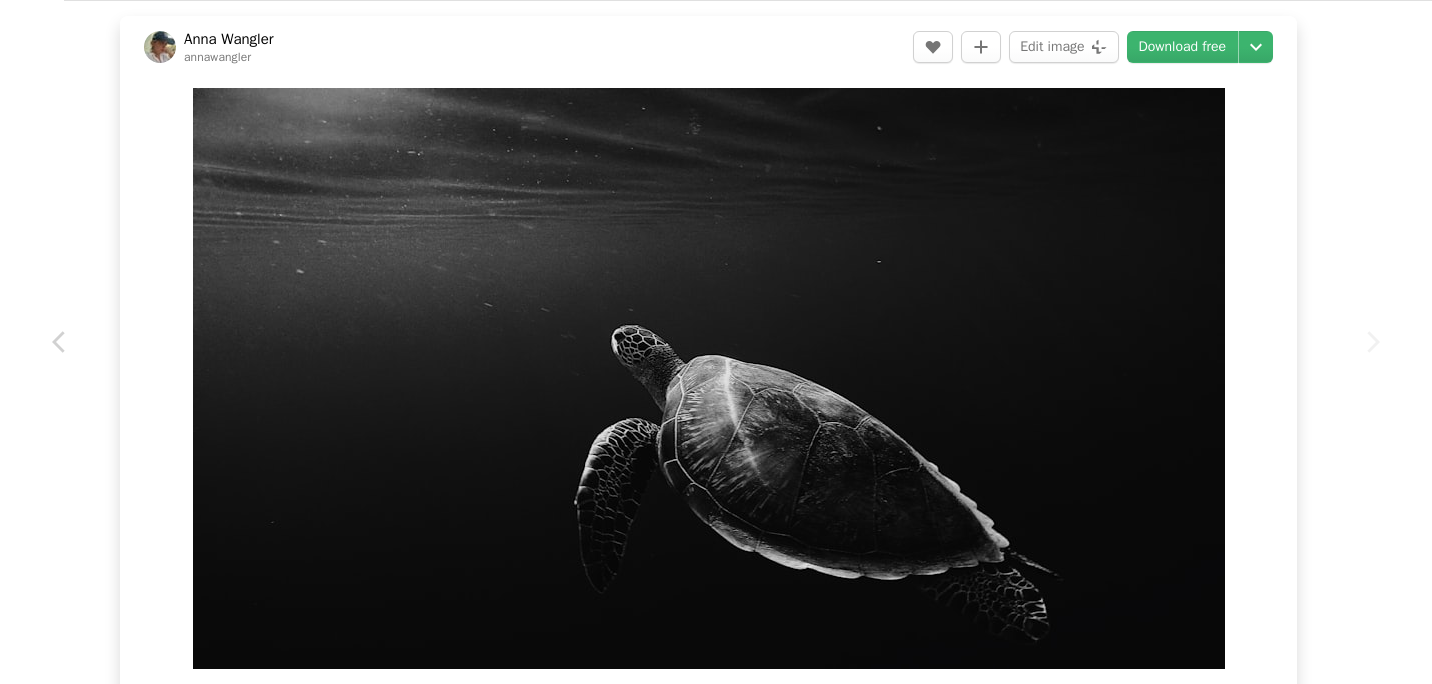click on "Chevron right" at bounding box center (1372, 342) 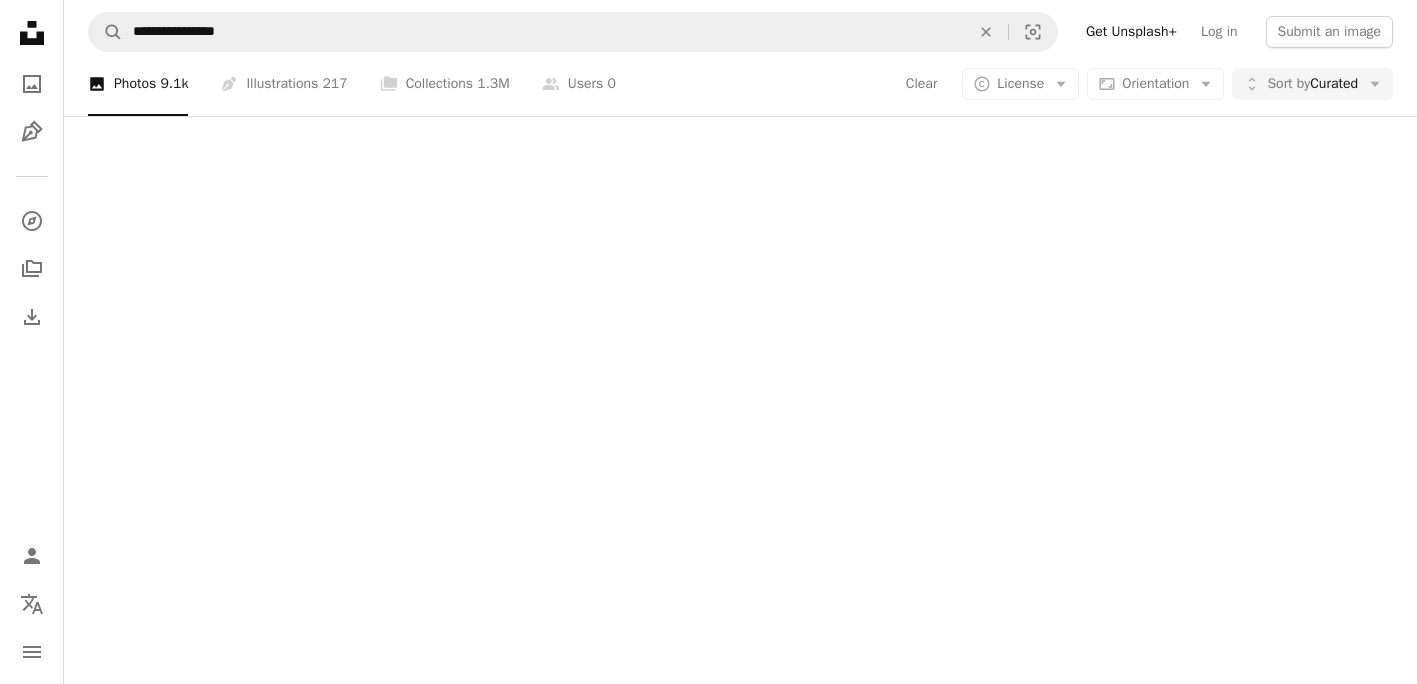 scroll, scrollTop: 1011, scrollLeft: 0, axis: vertical 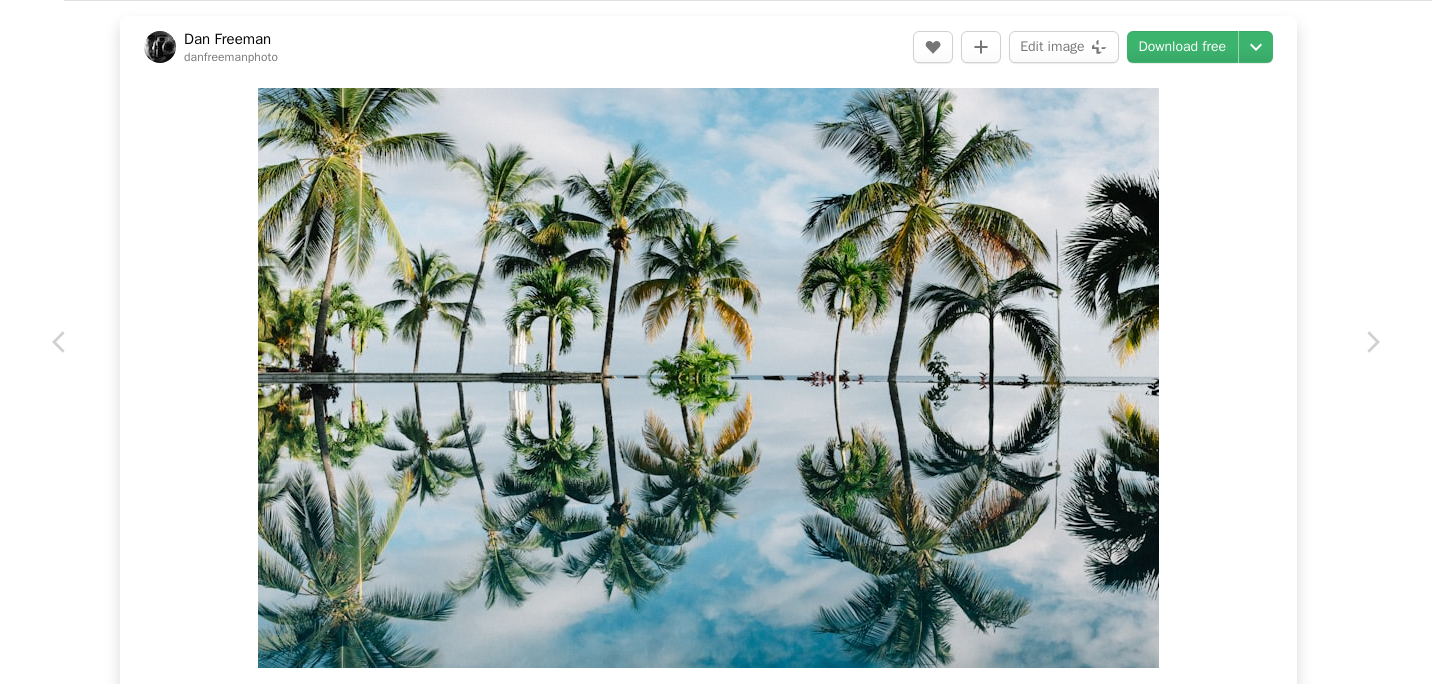 click on "[FIRST] [LAST]" at bounding box center (716, 342) 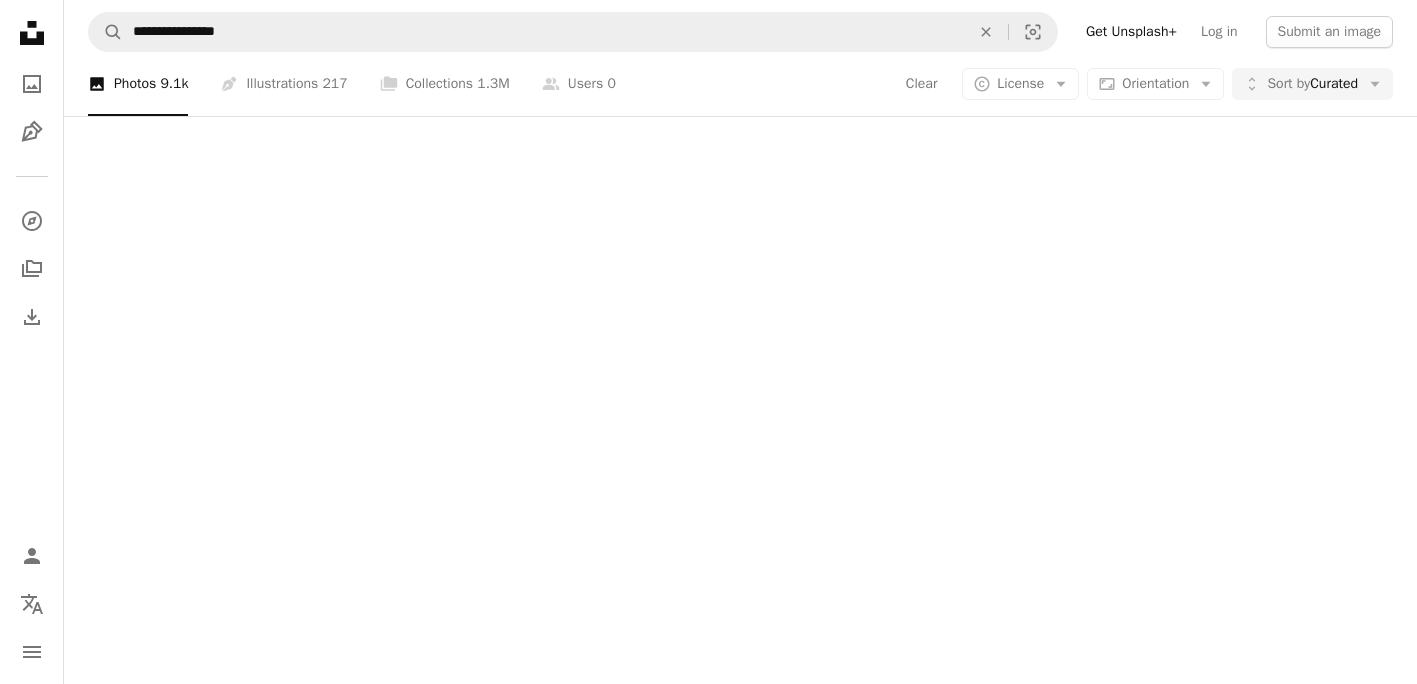 scroll, scrollTop: 3054, scrollLeft: 0, axis: vertical 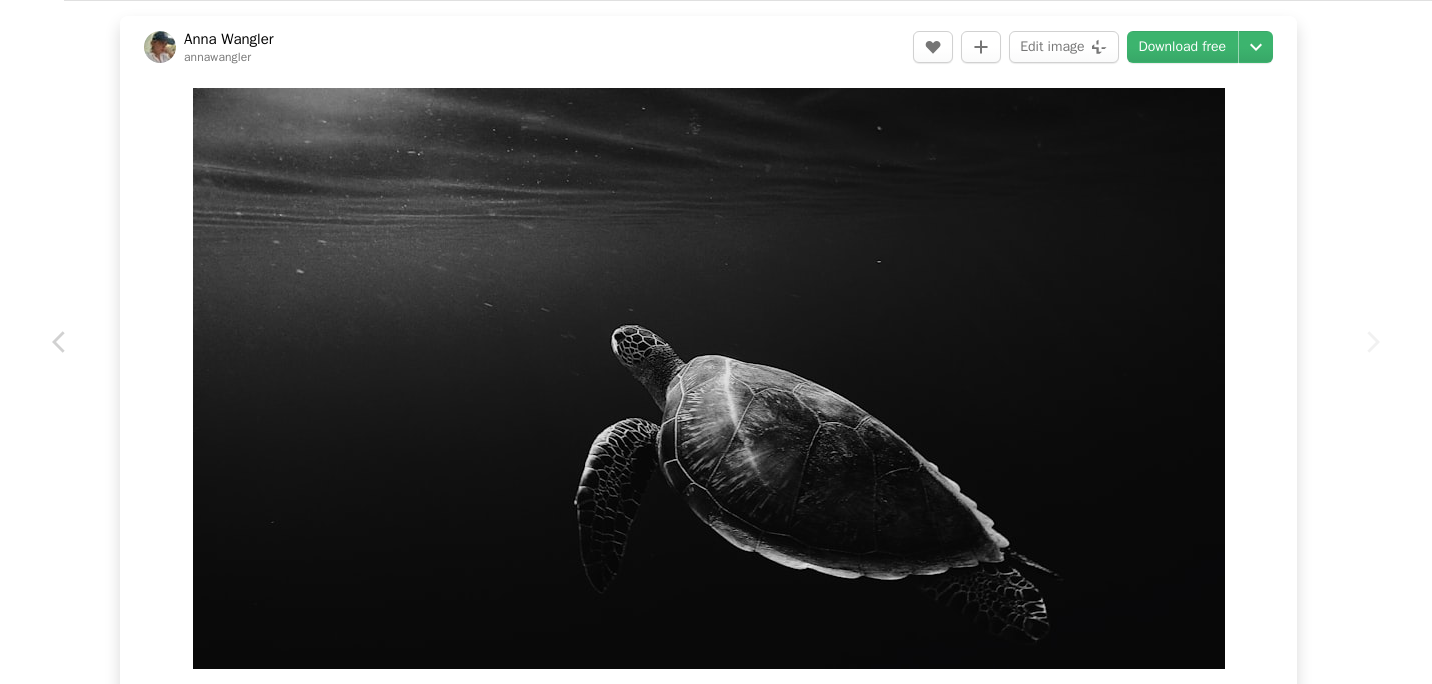click on "[FIRST] [LAST]" at bounding box center (716, 342) 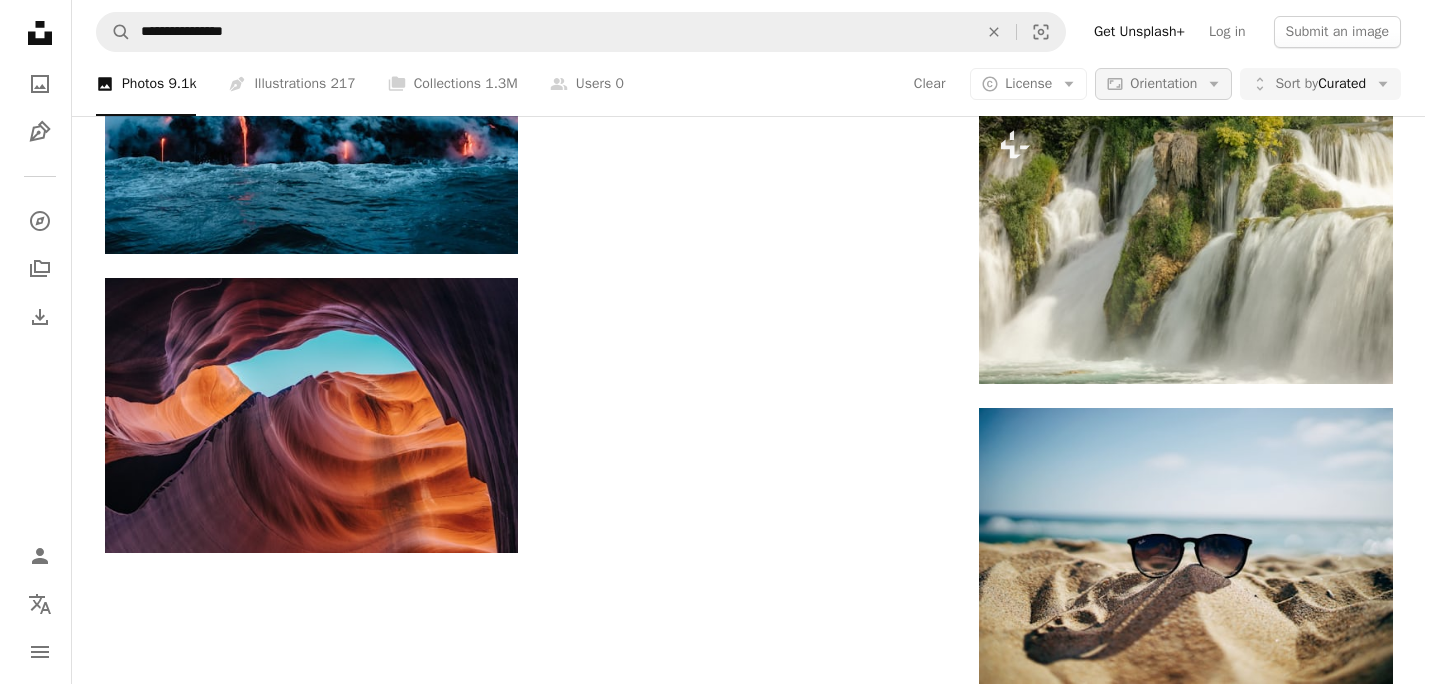 scroll, scrollTop: 0, scrollLeft: 0, axis: both 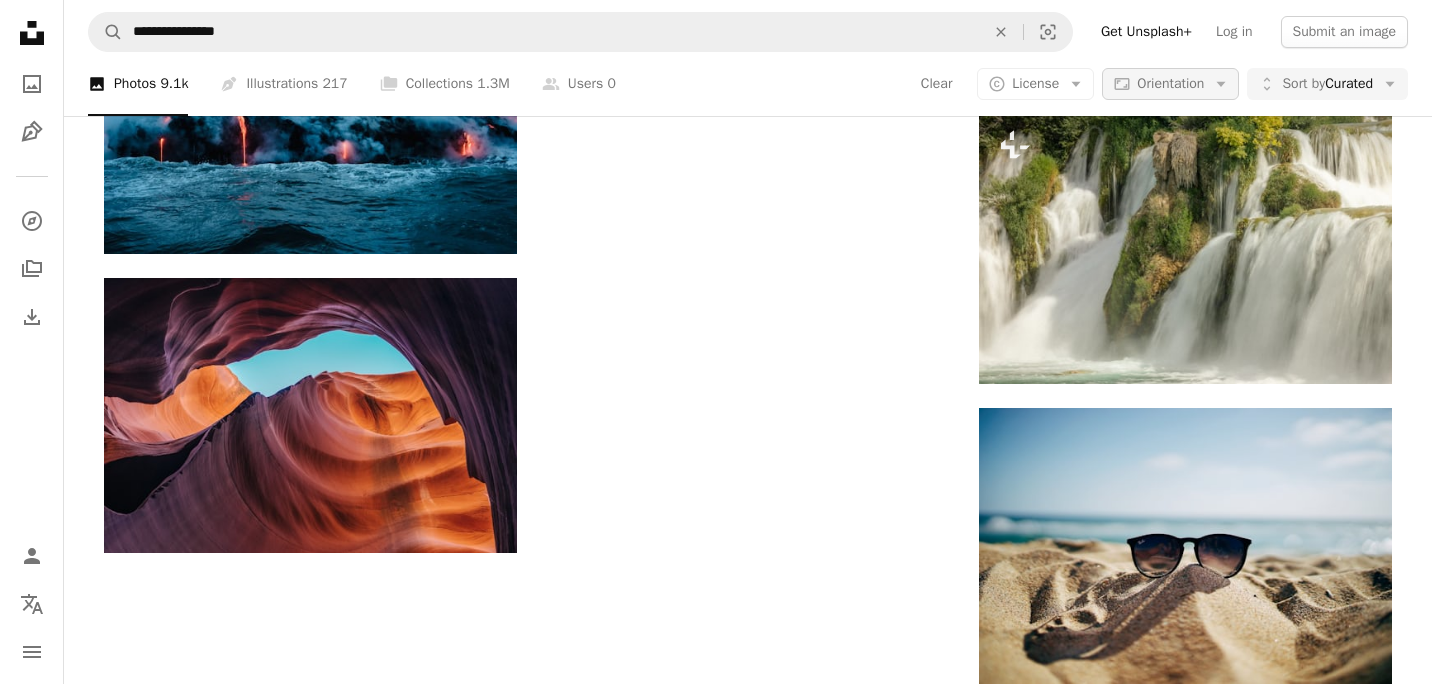 click on "Orientation" at bounding box center (1170, 83) 